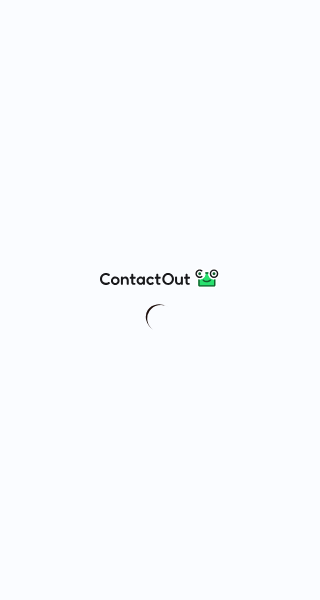 scroll, scrollTop: 0, scrollLeft: 0, axis: both 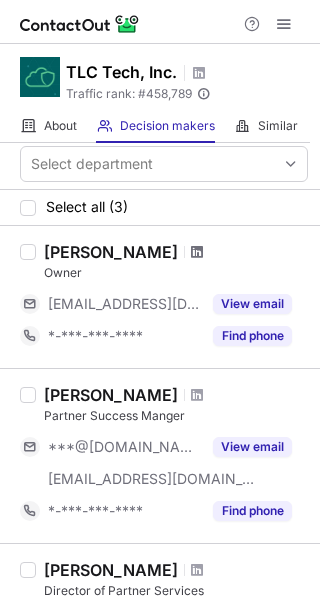 click at bounding box center (197, 252) 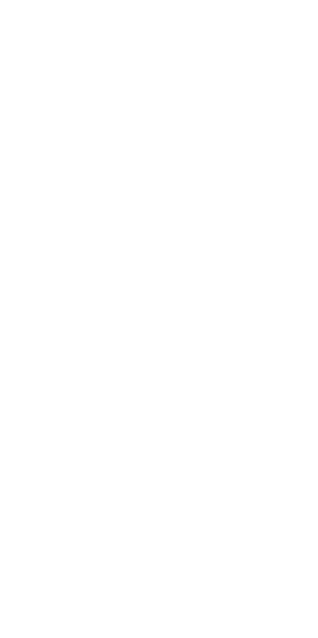 scroll, scrollTop: 0, scrollLeft: 0, axis: both 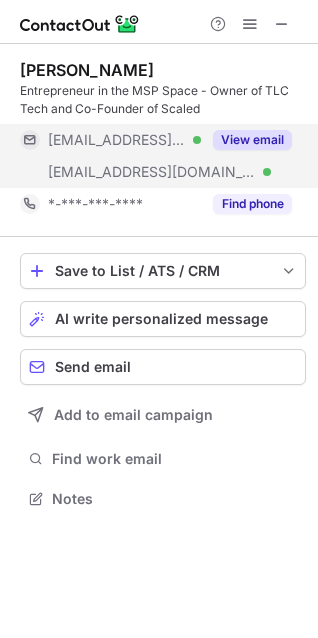 click on "View email" at bounding box center [252, 140] 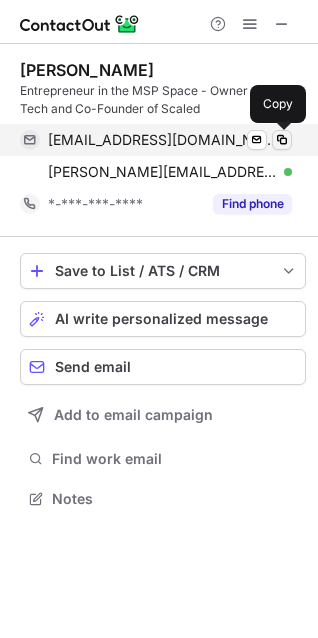 click at bounding box center [282, 140] 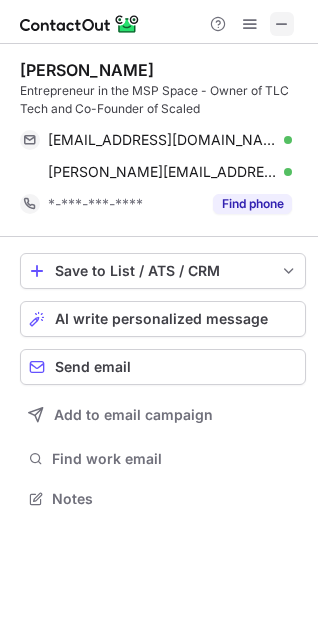 click at bounding box center (282, 24) 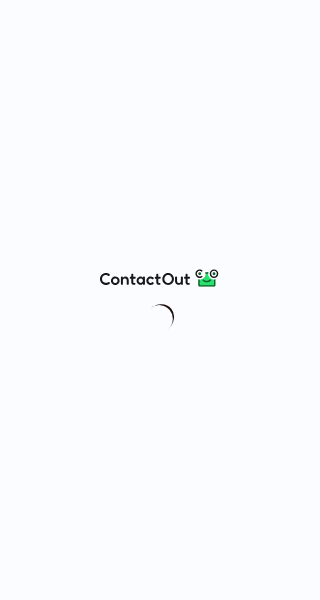 scroll, scrollTop: 0, scrollLeft: 0, axis: both 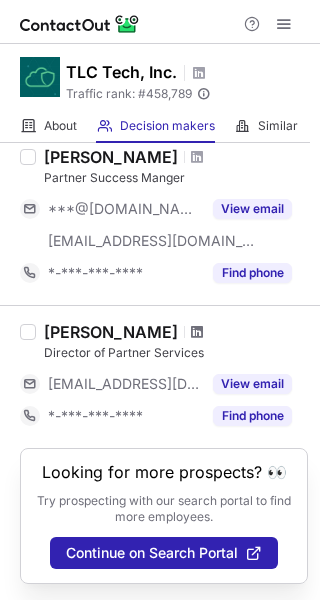 click at bounding box center [197, 332] 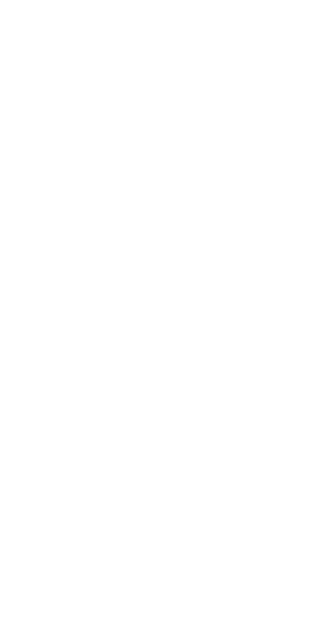 scroll, scrollTop: 0, scrollLeft: 0, axis: both 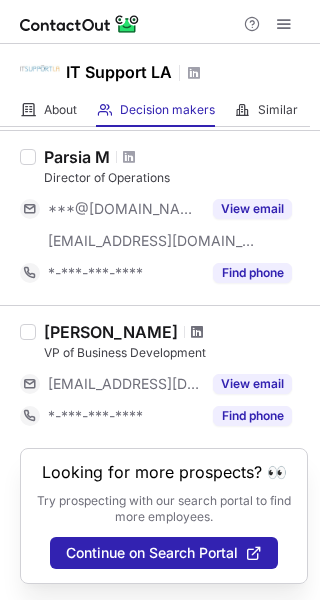 click at bounding box center [197, 332] 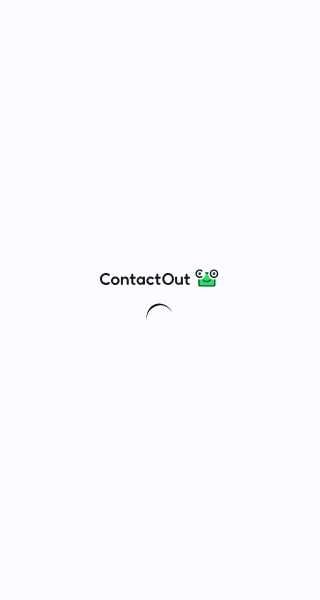scroll, scrollTop: 0, scrollLeft: 0, axis: both 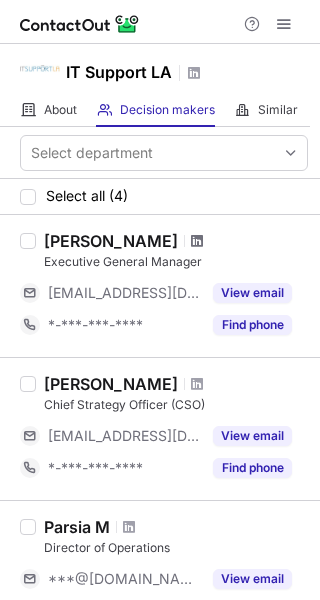 click at bounding box center (197, 241) 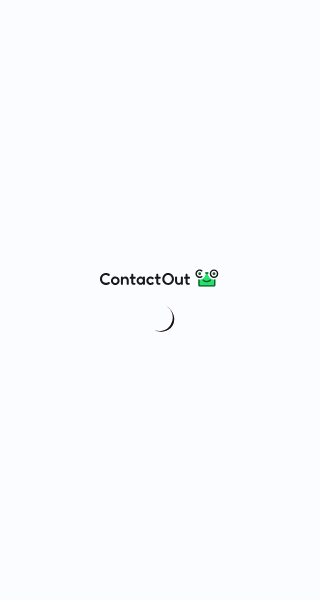 scroll, scrollTop: 0, scrollLeft: 0, axis: both 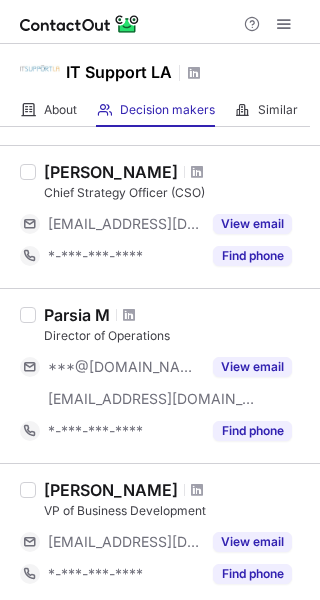 click at bounding box center (129, 315) 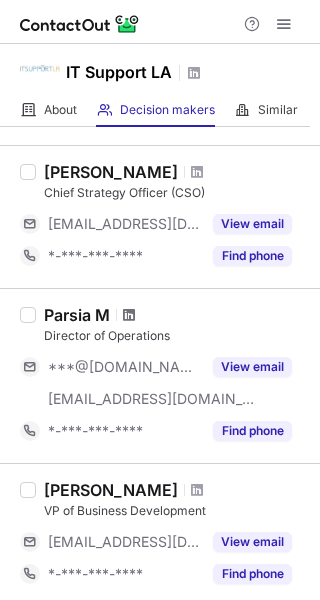 click at bounding box center (129, 315) 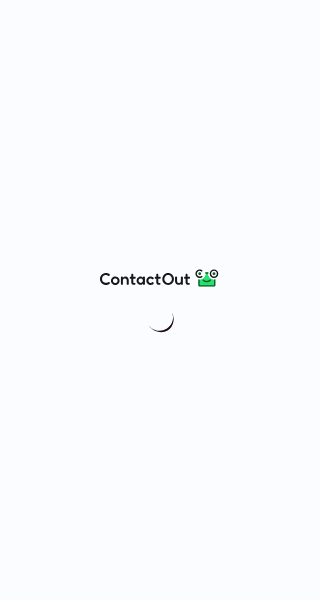 scroll, scrollTop: 0, scrollLeft: 0, axis: both 